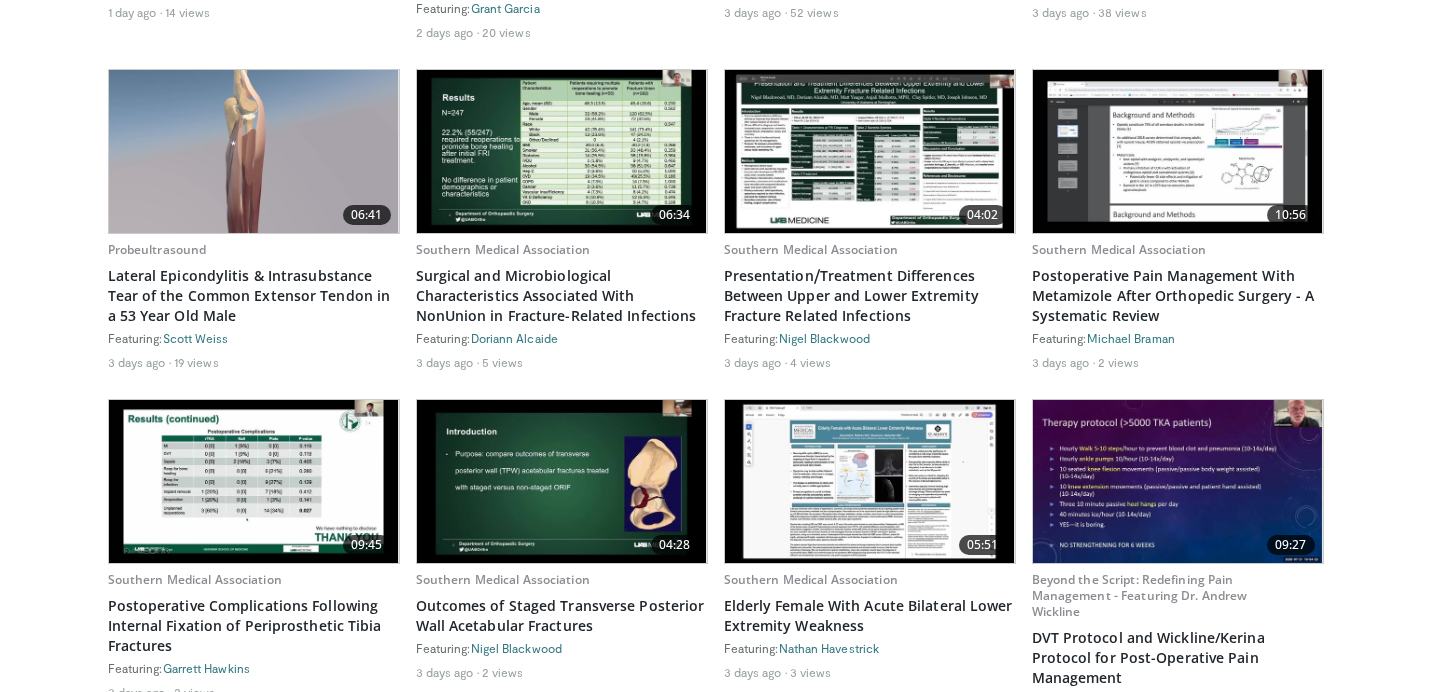 scroll, scrollTop: 1840, scrollLeft: 0, axis: vertical 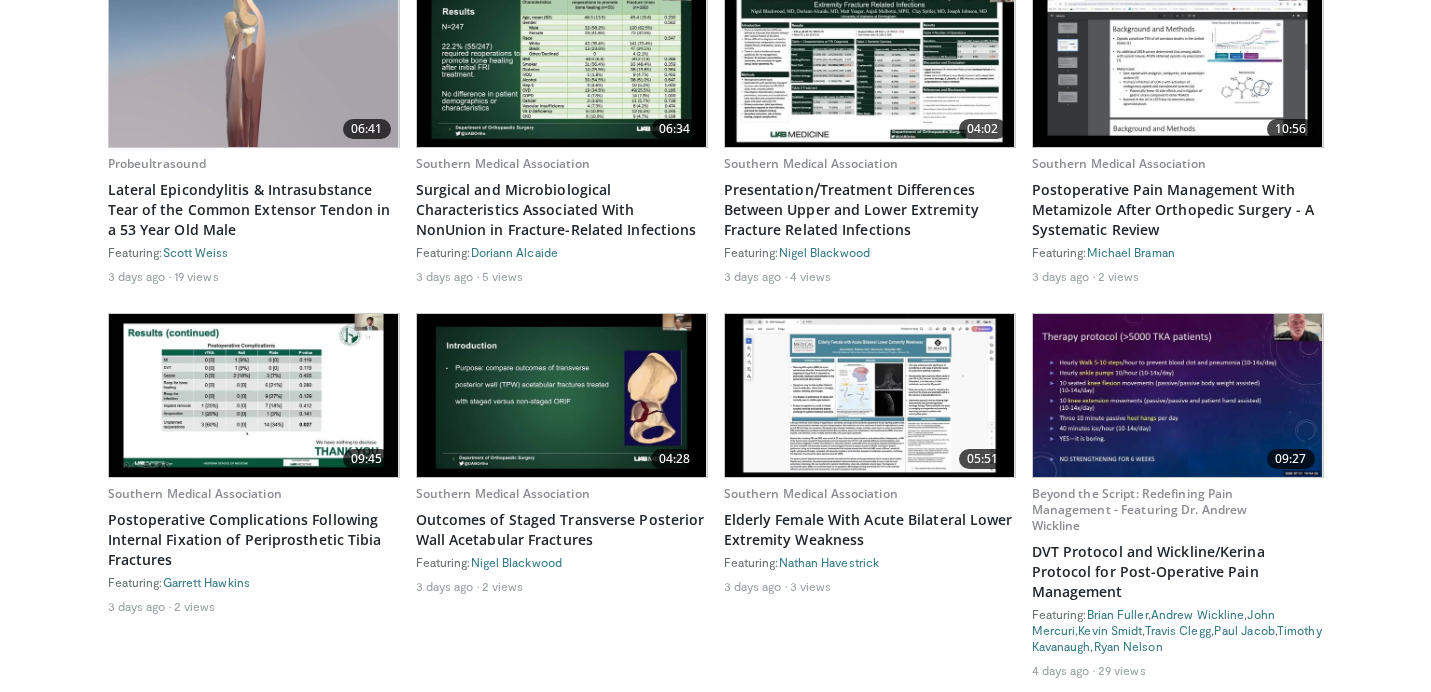 click at bounding box center (562, 395) 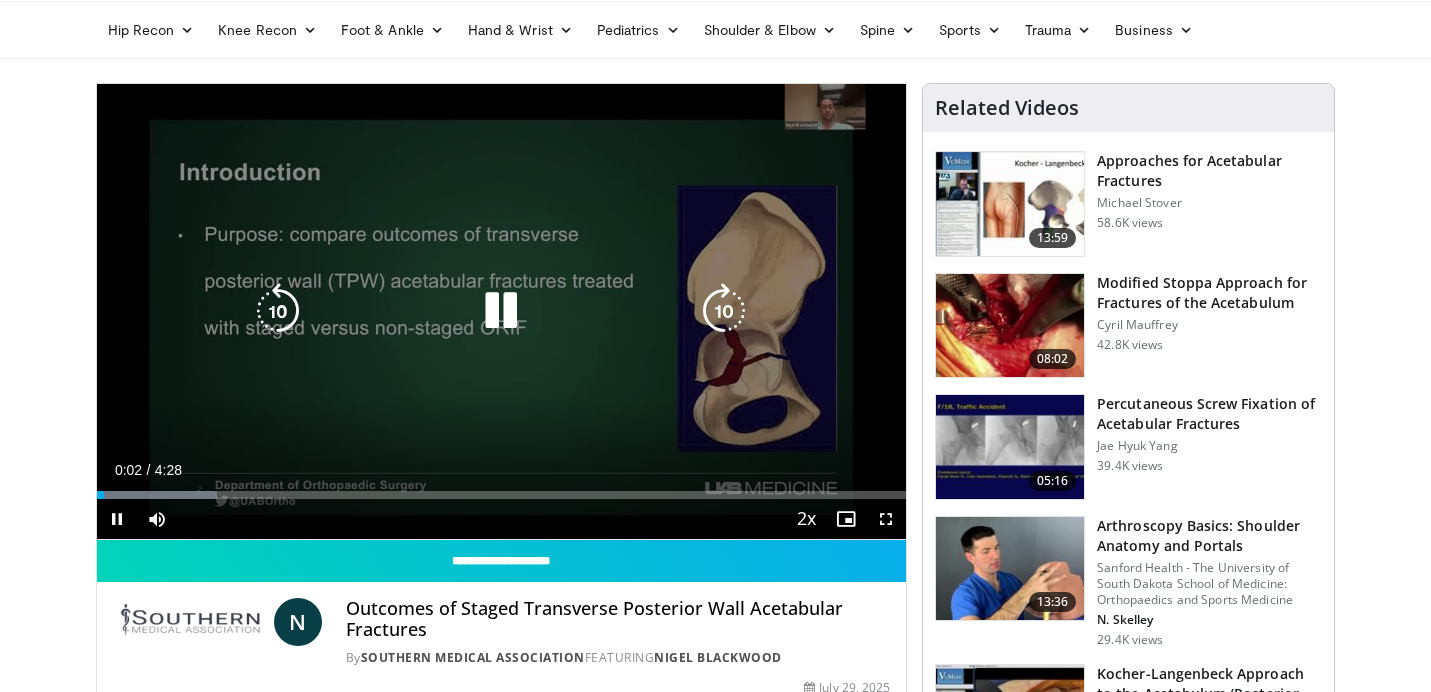 scroll, scrollTop: 106, scrollLeft: 0, axis: vertical 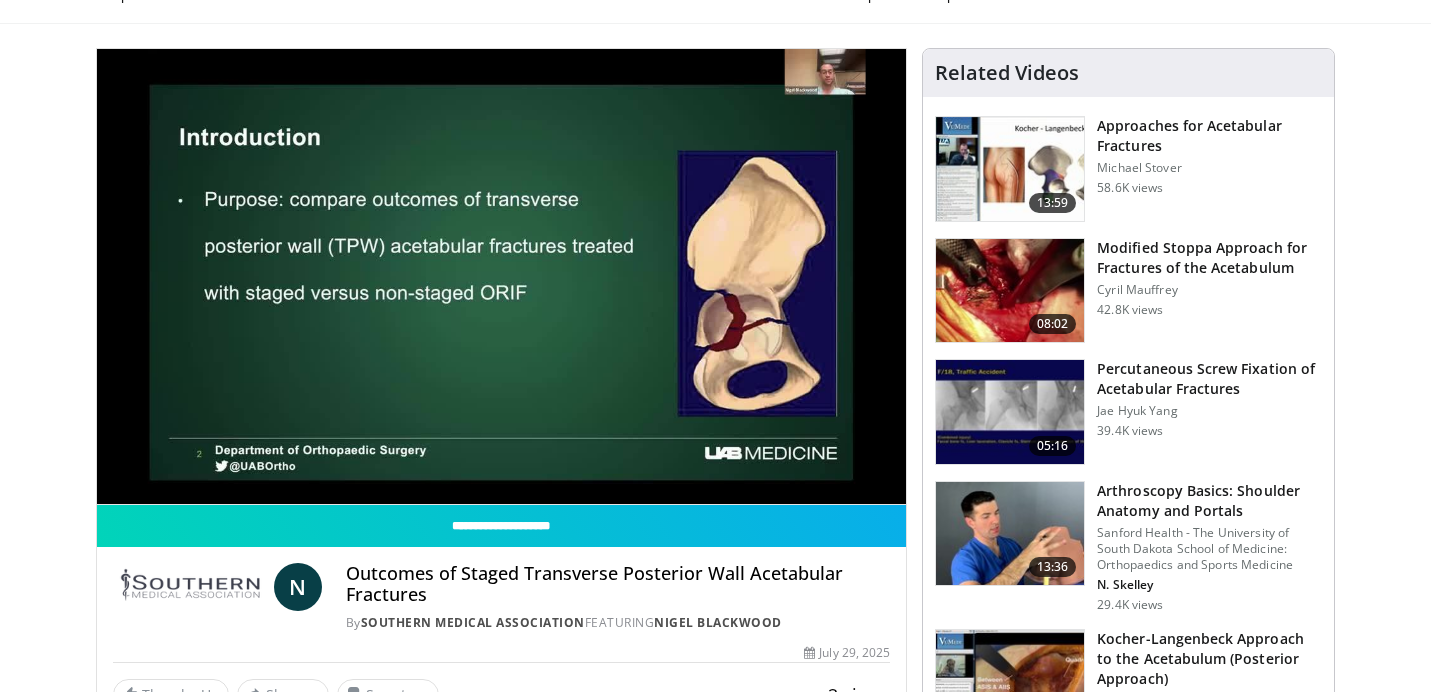 click on "**********" at bounding box center (509, 1370) 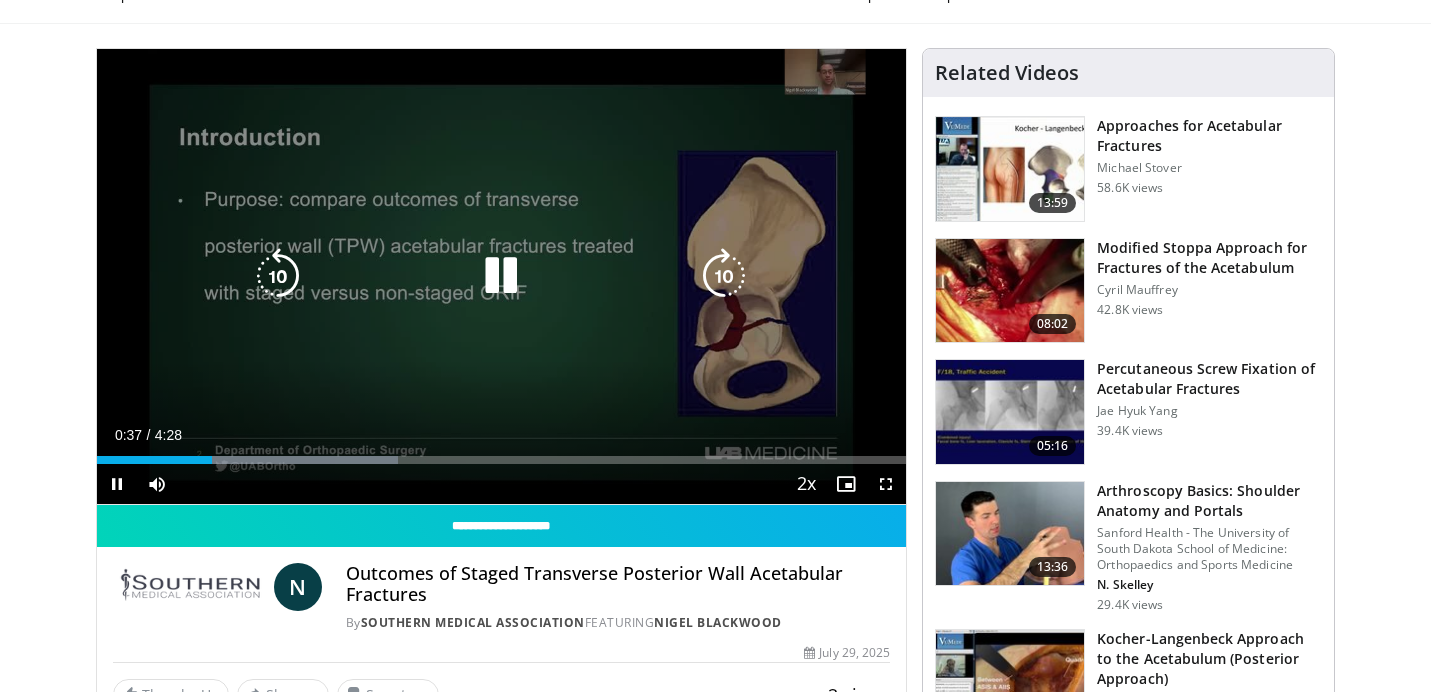 click on "10 seconds
Tap to unmute" at bounding box center [502, 276] 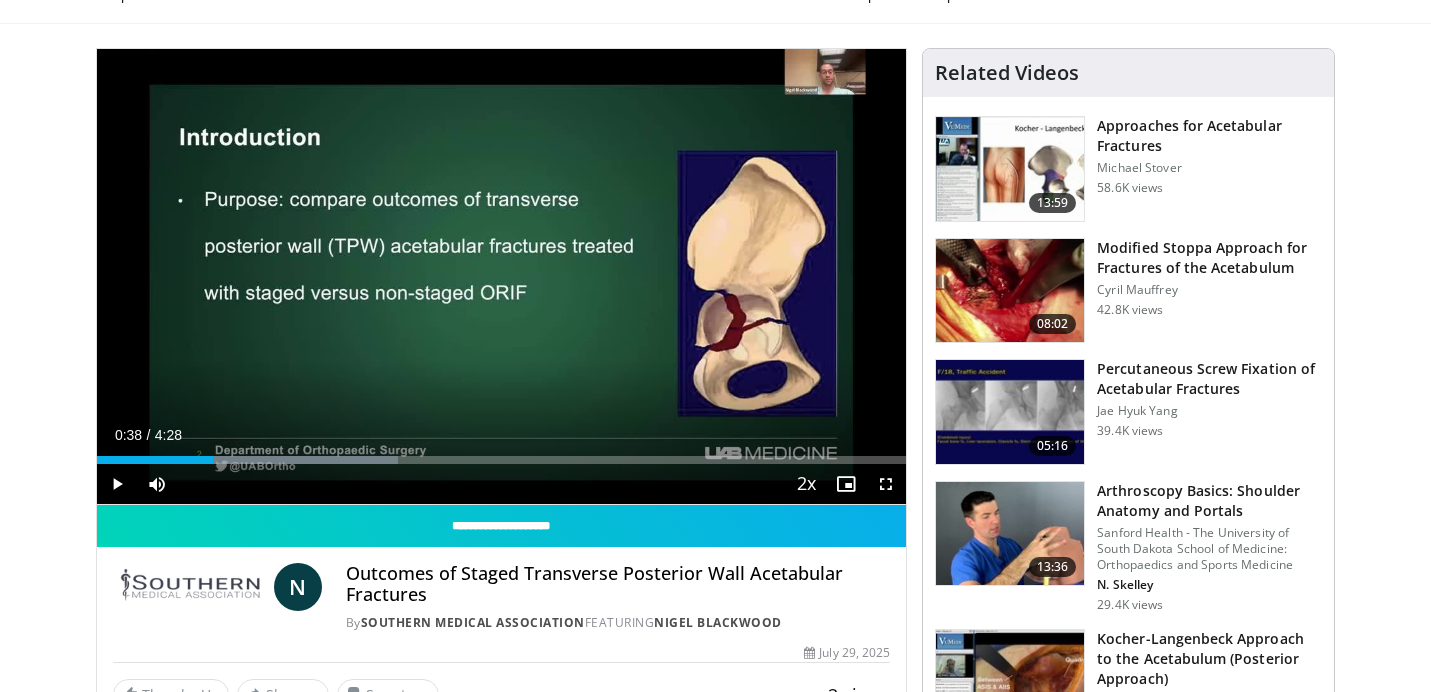click on "Specialties
Adult & Family Medicine
Allergy, Asthma, Immunology
Anesthesiology
Cardiology
Dental
Dermatology
Endocrinology
Gastroenterology & Hepatology
General Surgery
Hematology & Oncology
Infectious Disease
Nephrology
Neurology
Neurosurgery
Obstetrics & Gynecology
Ophthalmology
Oral Maxillofacial
Orthopaedics
Otolaryngology
Pediatrics
Plastic Surgery
Podiatry
Psychiatry
Pulmonology
Radiation Oncology
Radiology
Rheumatology
Urology" at bounding box center [715, 1392] 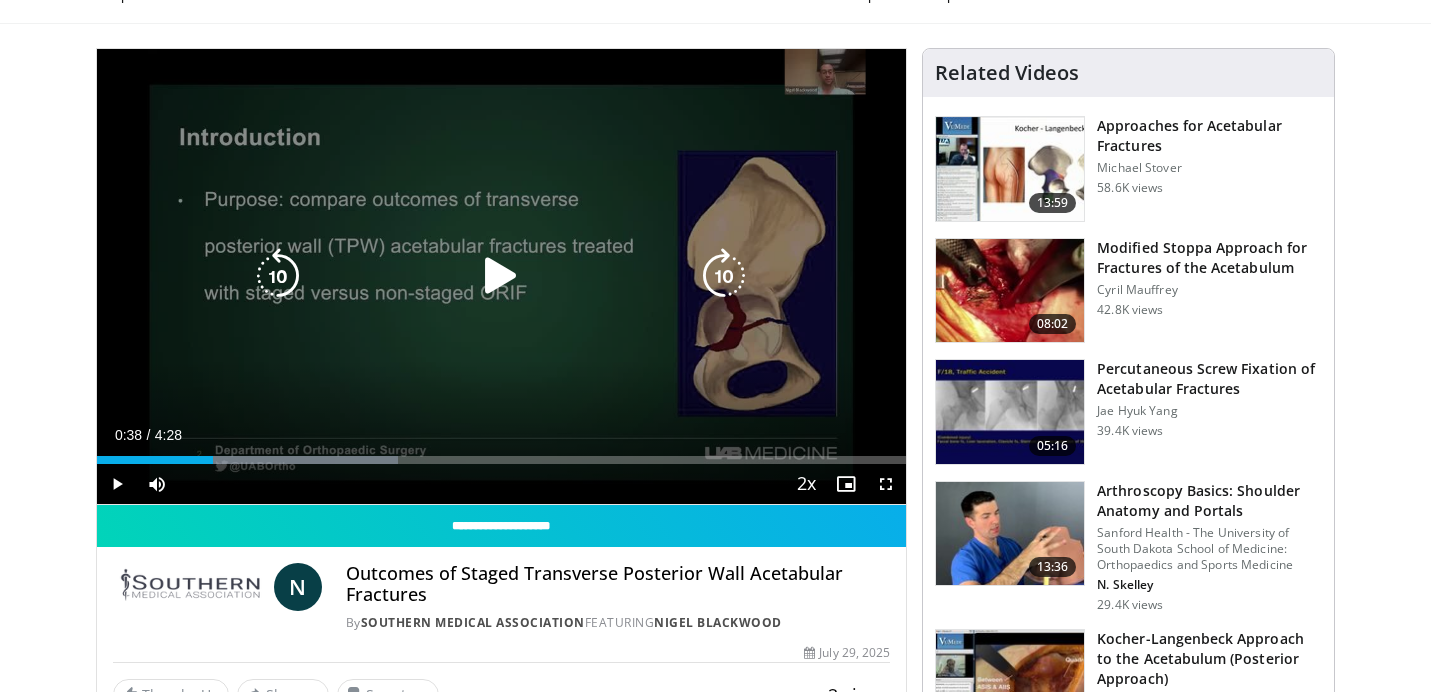 click on "10 seconds
Tap to unmute" at bounding box center [502, 276] 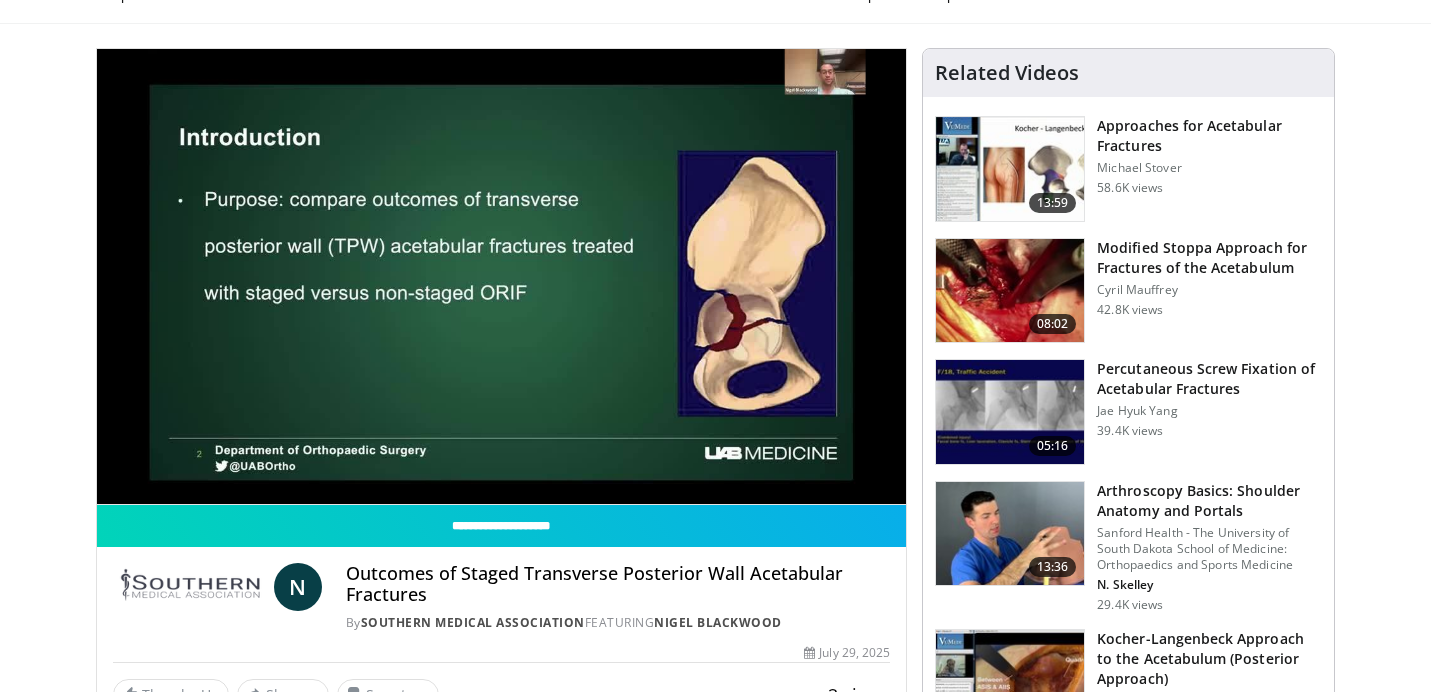 click on "Specialties
Adult & Family Medicine
Allergy, Asthma, Immunology
Anesthesiology
Cardiology
Dental
Dermatology
Endocrinology
Gastroenterology & Hepatology
General Surgery
Hematology & Oncology
Infectious Disease
Nephrology
Neurology
Neurosurgery
Obstetrics & Gynecology
Ophthalmology
Oral Maxillofacial
Orthopaedics
Otolaryngology
Pediatrics
Plastic Surgery
Podiatry
Psychiatry
Pulmonology
Radiation Oncology
Radiology
Rheumatology
Urology" at bounding box center [715, 1392] 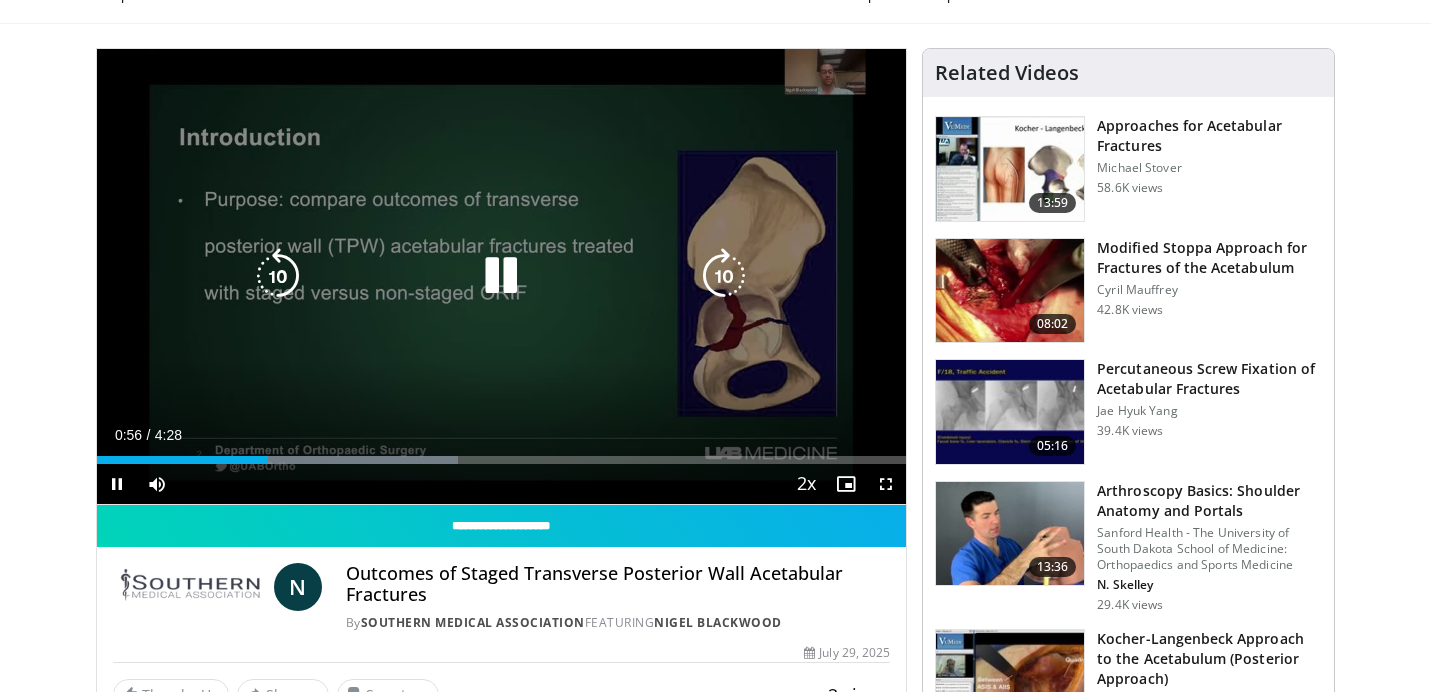 click on "10 seconds
Tap to unmute" at bounding box center (502, 276) 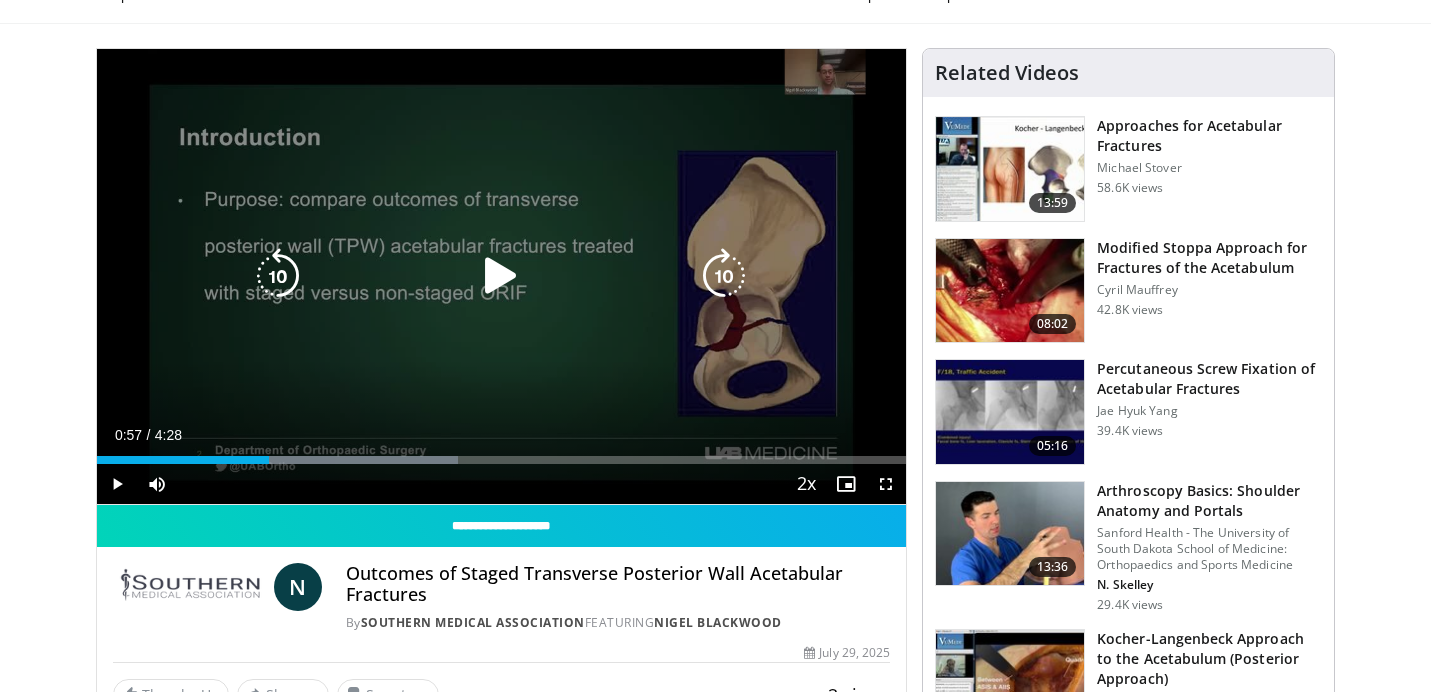 click on "10 seconds
Tap to unmute" at bounding box center [502, 276] 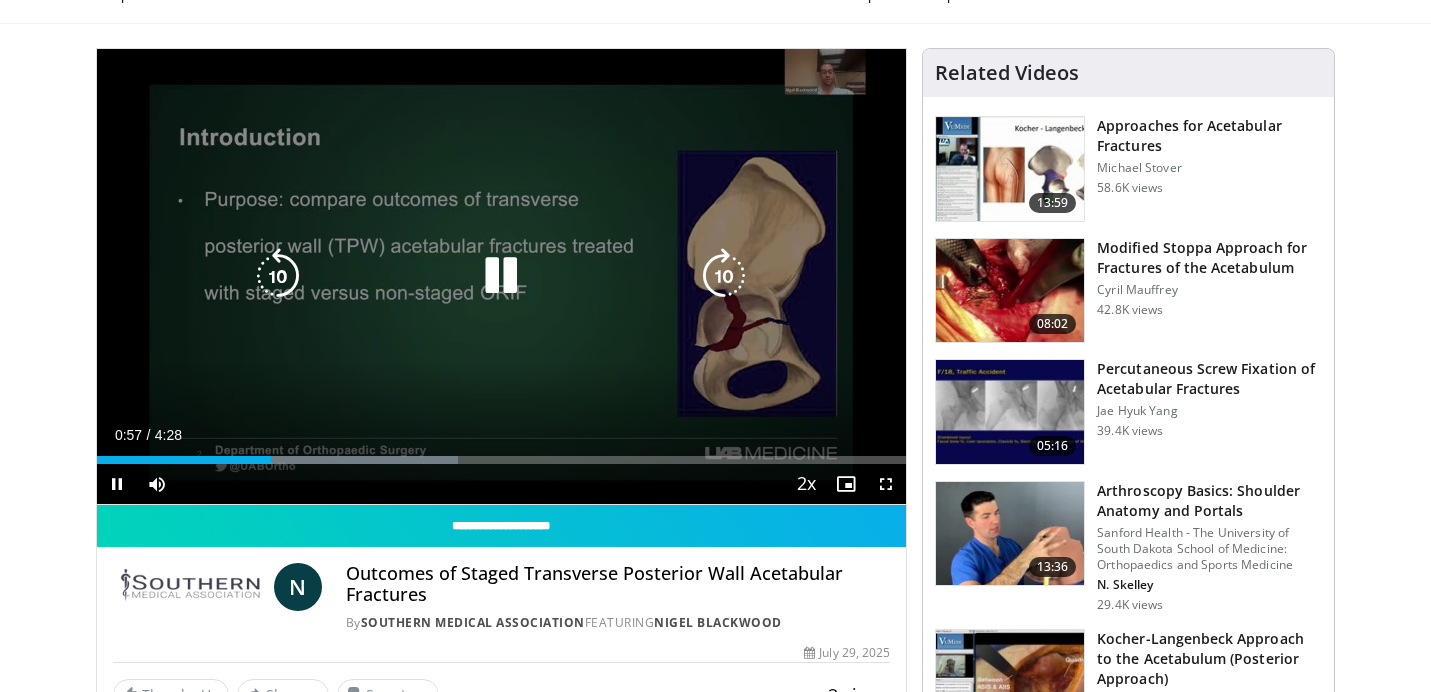 click on "10 seconds
Tap to unmute" at bounding box center [502, 276] 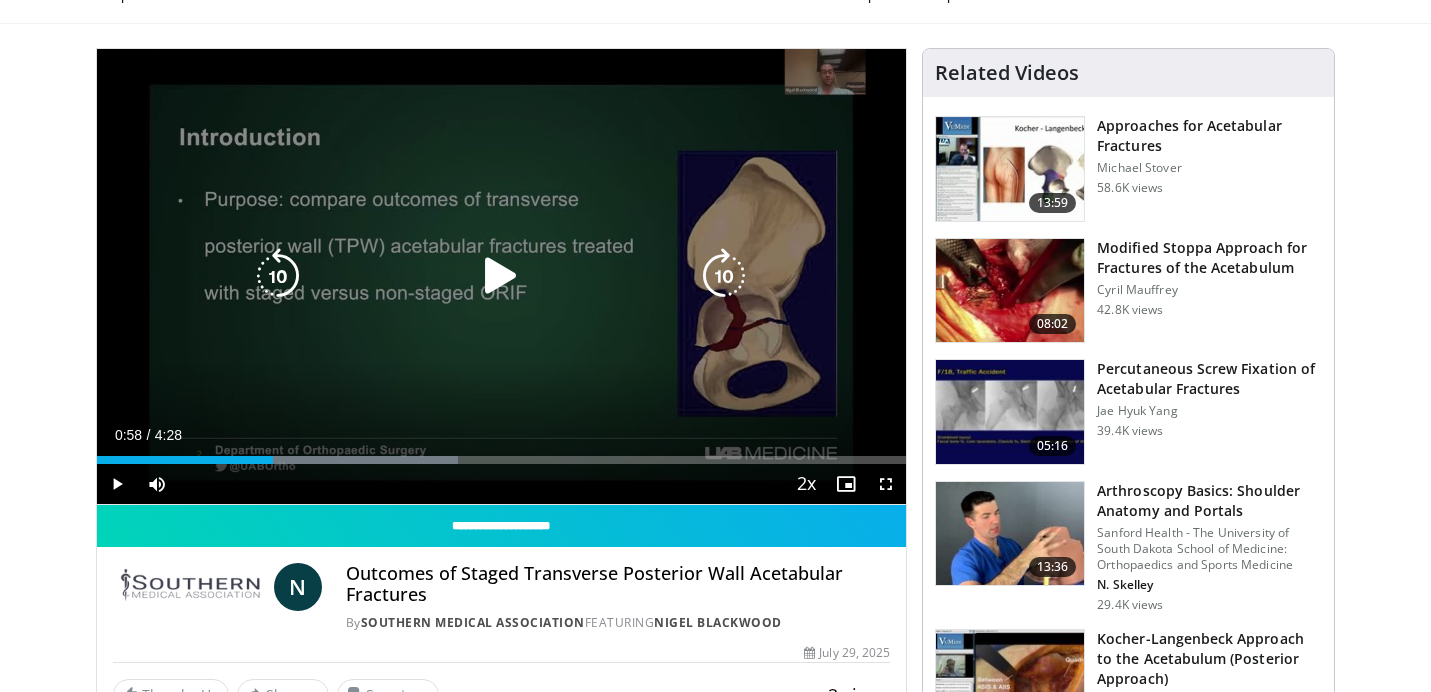 click on "10 seconds
Tap to unmute" at bounding box center [502, 276] 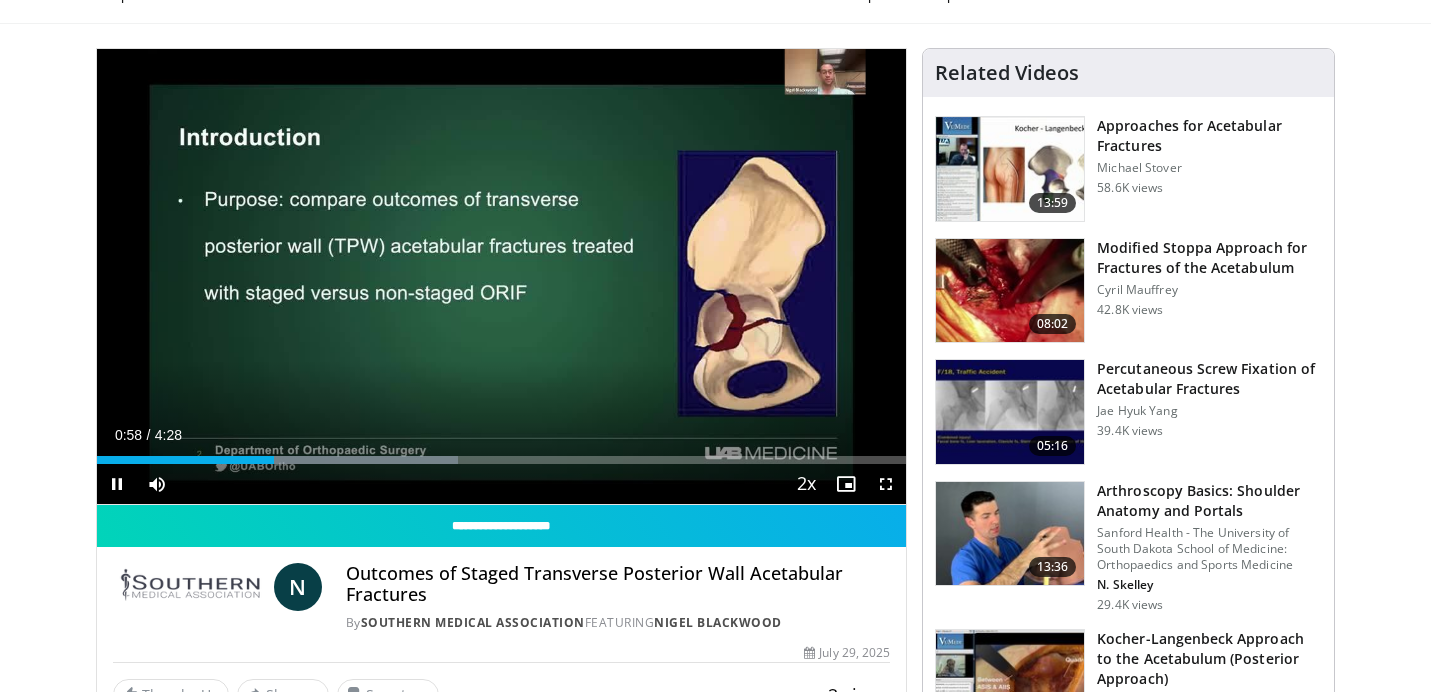 click on "Specialties
Adult & Family Medicine
Allergy, Asthma, Immunology
Anesthesiology
Cardiology
Dental
Dermatology
Endocrinology
Gastroenterology & Hepatology
General Surgery
Hematology & Oncology
Infectious Disease
Nephrology
Neurology
Neurosurgery
Obstetrics & Gynecology
Ophthalmology
Oral Maxillofacial
Orthopaedics
Otolaryngology
Pediatrics
Plastic Surgery
Podiatry
Psychiatry
Pulmonology
Radiation Oncology
Radiology
Rheumatology
Urology" at bounding box center [715, 1392] 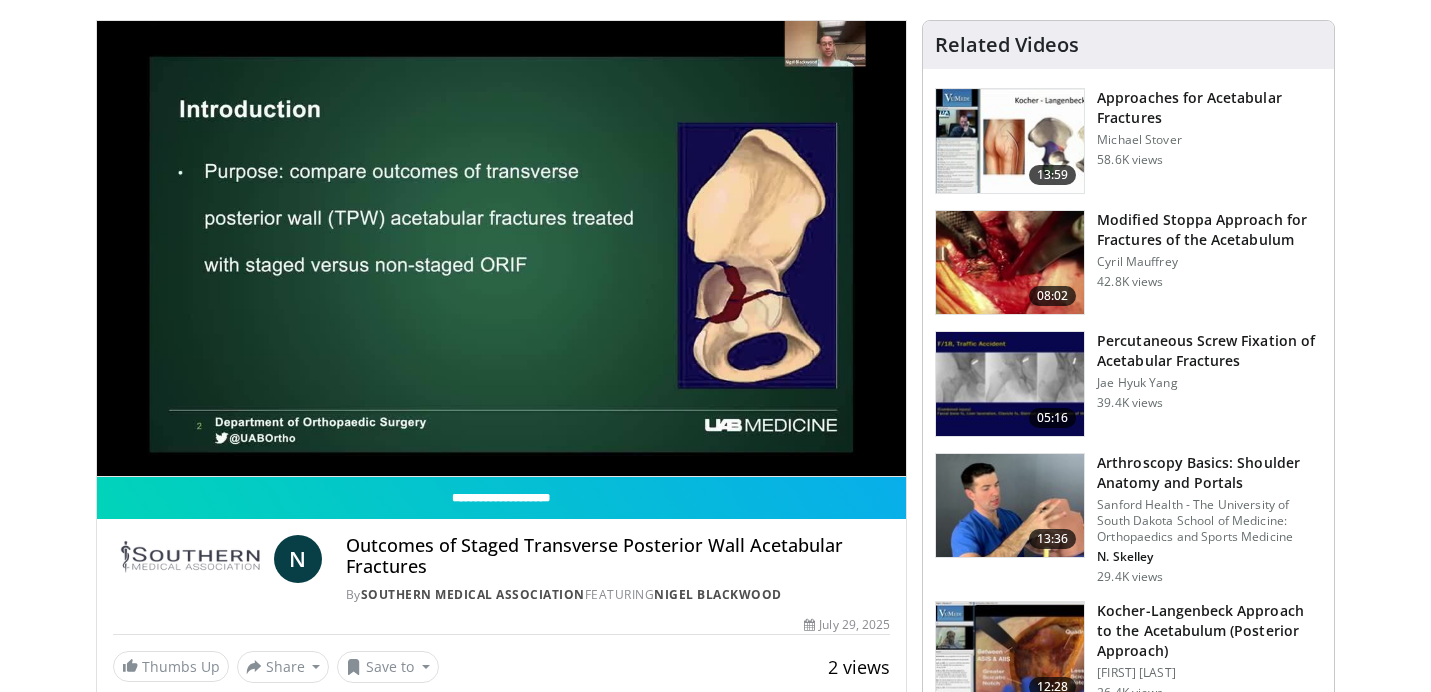 scroll, scrollTop: 133, scrollLeft: 0, axis: vertical 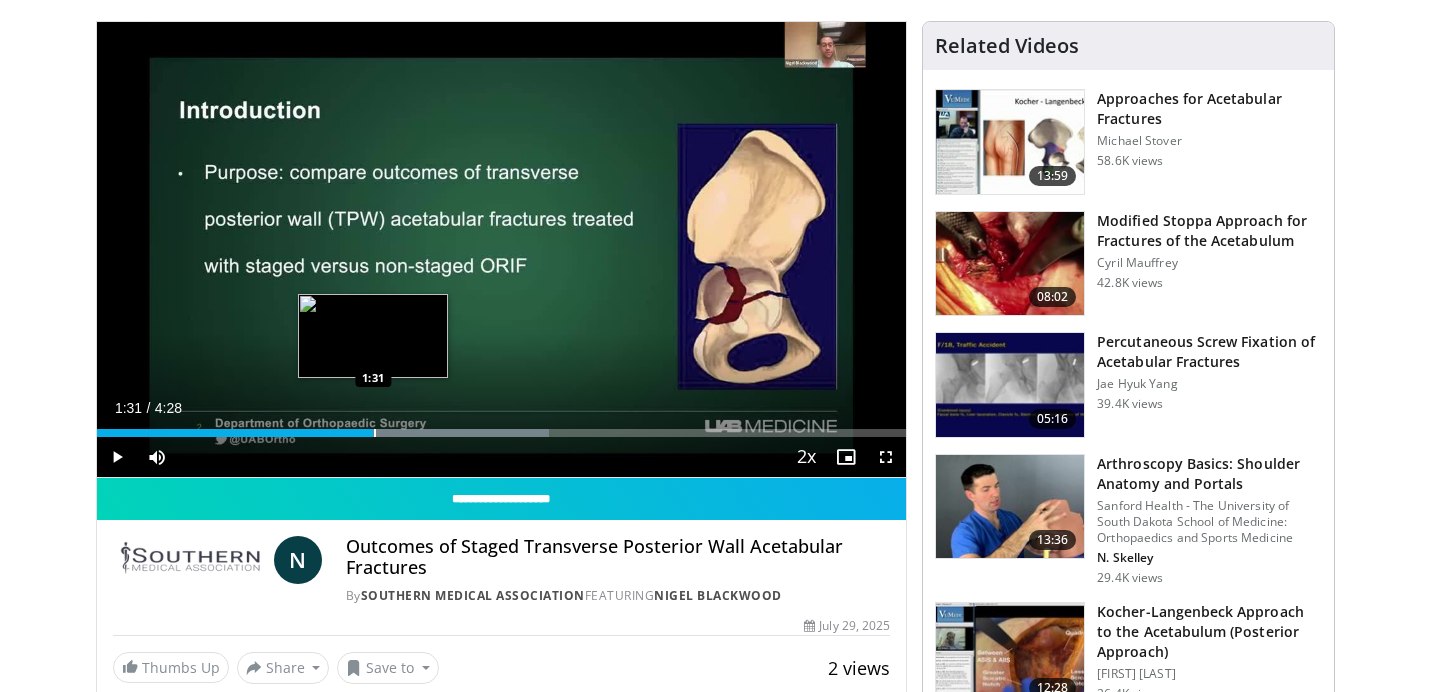 click at bounding box center [375, 433] 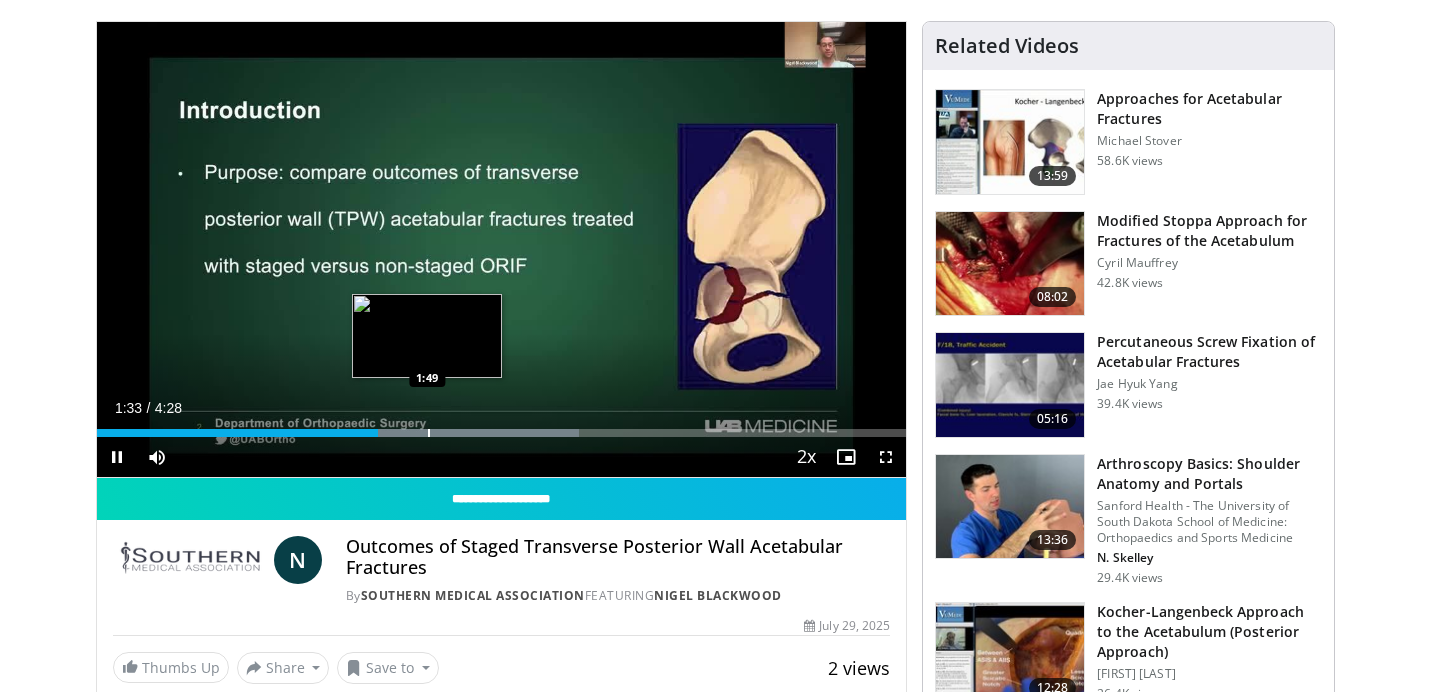 click at bounding box center (429, 433) 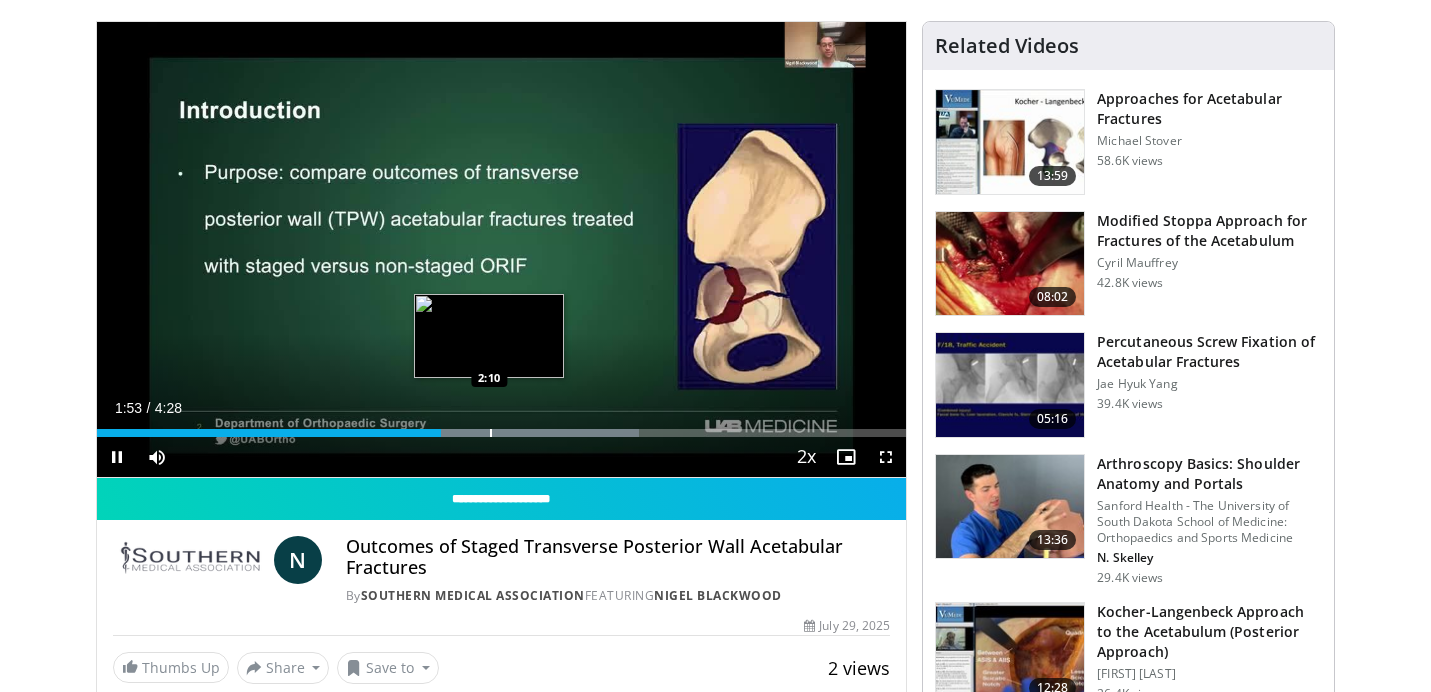 click at bounding box center [491, 433] 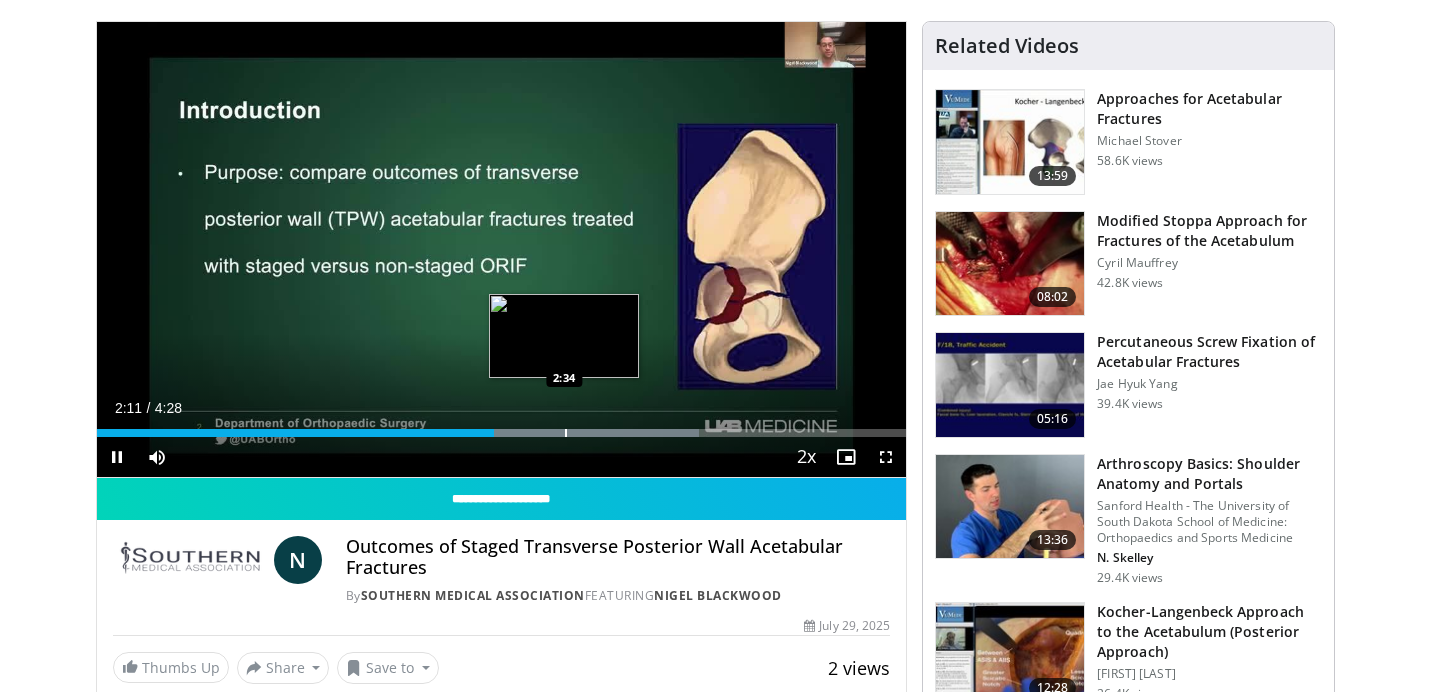 click at bounding box center (566, 433) 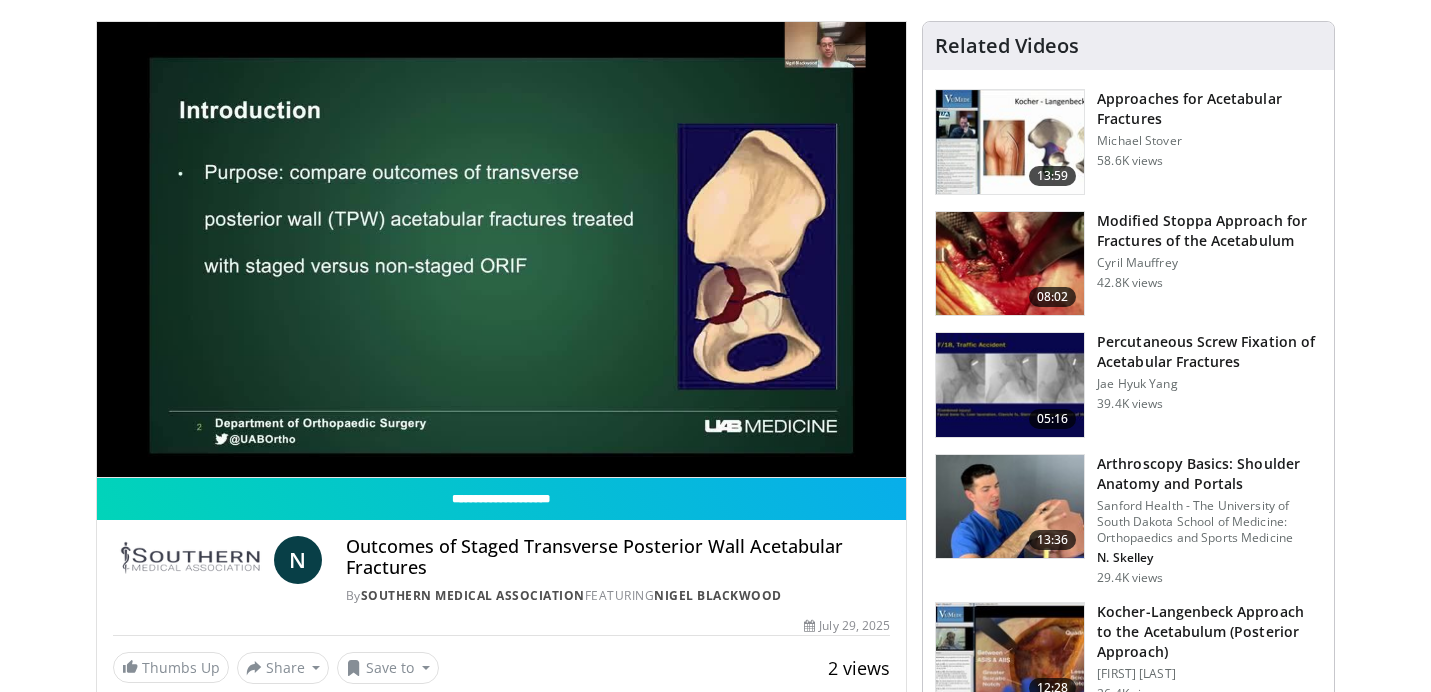 click on "Specialties
Adult & Family Medicine
Allergy, Asthma, Immunology
Anesthesiology
Cardiology
Dental
Dermatology
Endocrinology
Gastroenterology & Hepatology
General Surgery
Hematology & Oncology
Infectious Disease
Nephrology
Neurology
Neurosurgery
Obstetrics & Gynecology
Ophthalmology
Oral Maxillofacial
Orthopaedics
Otolaryngology
Pediatrics
Plastic Surgery
Podiatry
Psychiatry
Pulmonology
Radiation Oncology
Radiology
Rheumatology
Urology" at bounding box center (715, 1365) 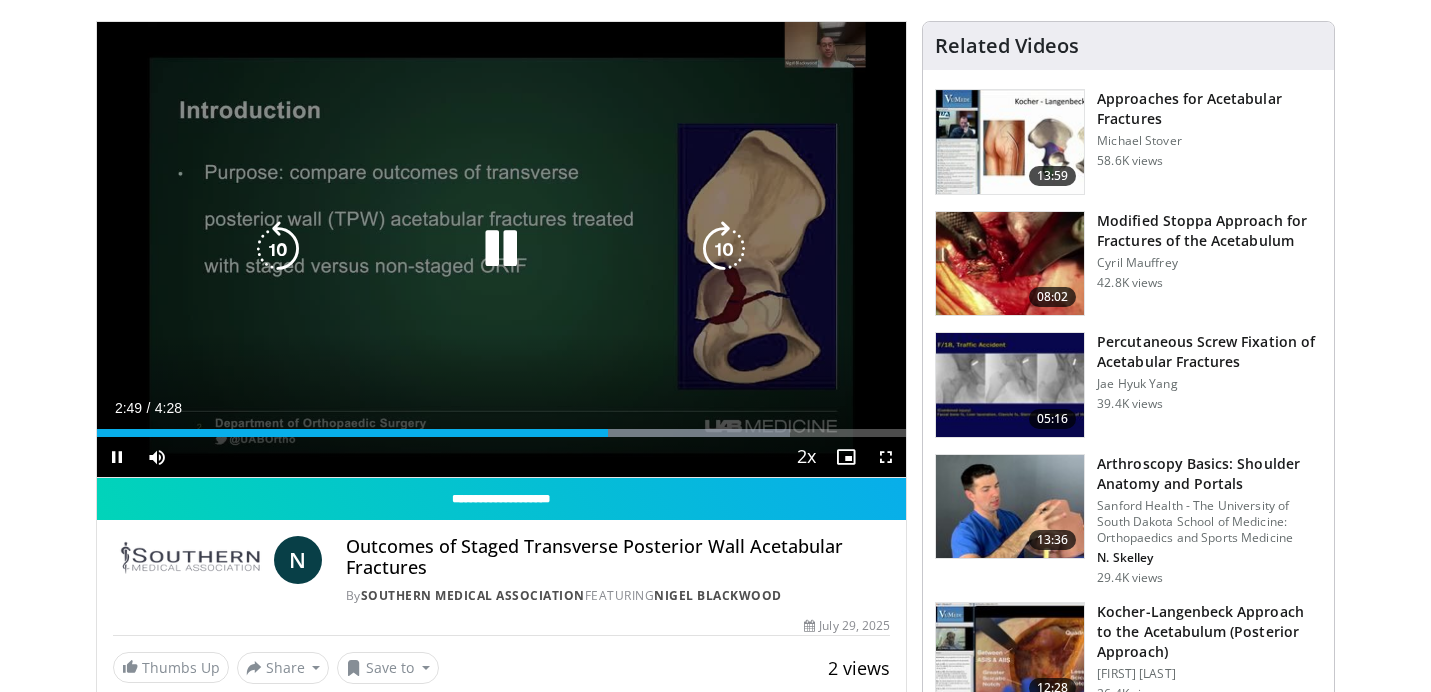 click on "10 seconds
Tap to unmute" at bounding box center (502, 249) 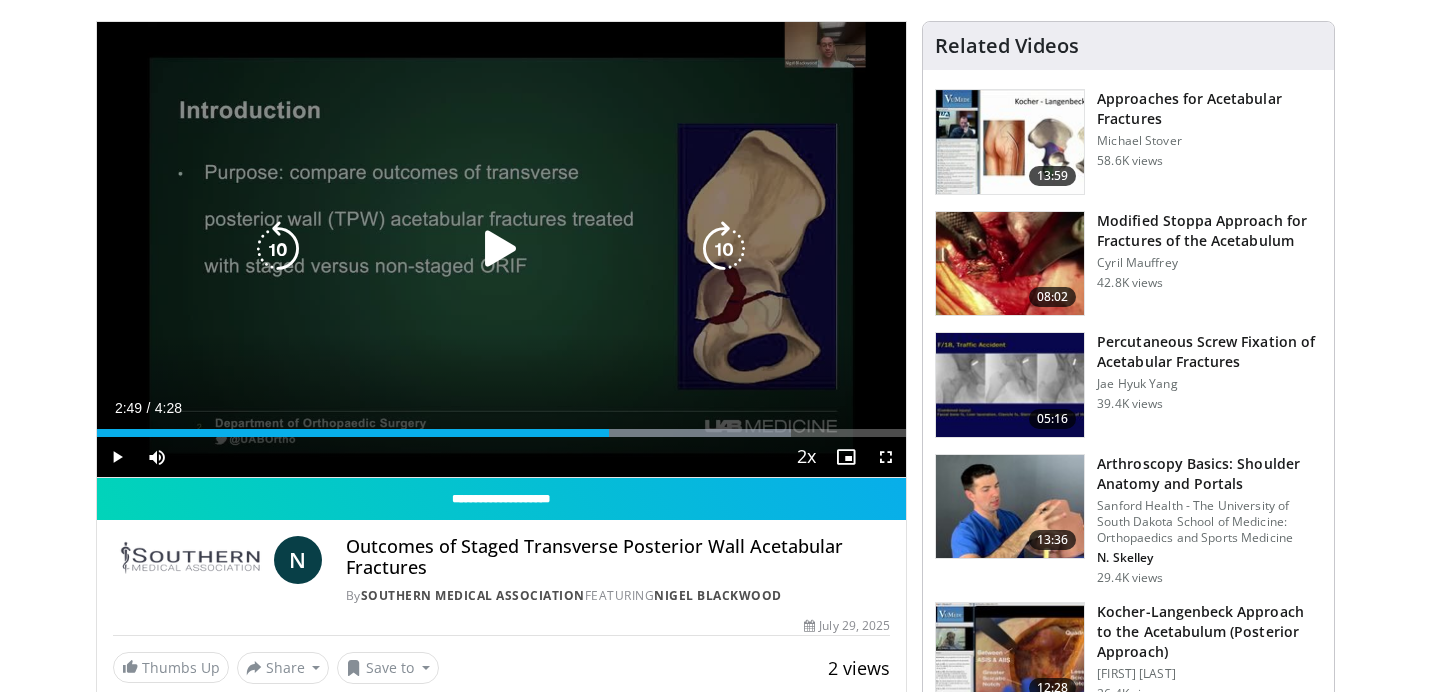 click at bounding box center (501, 249) 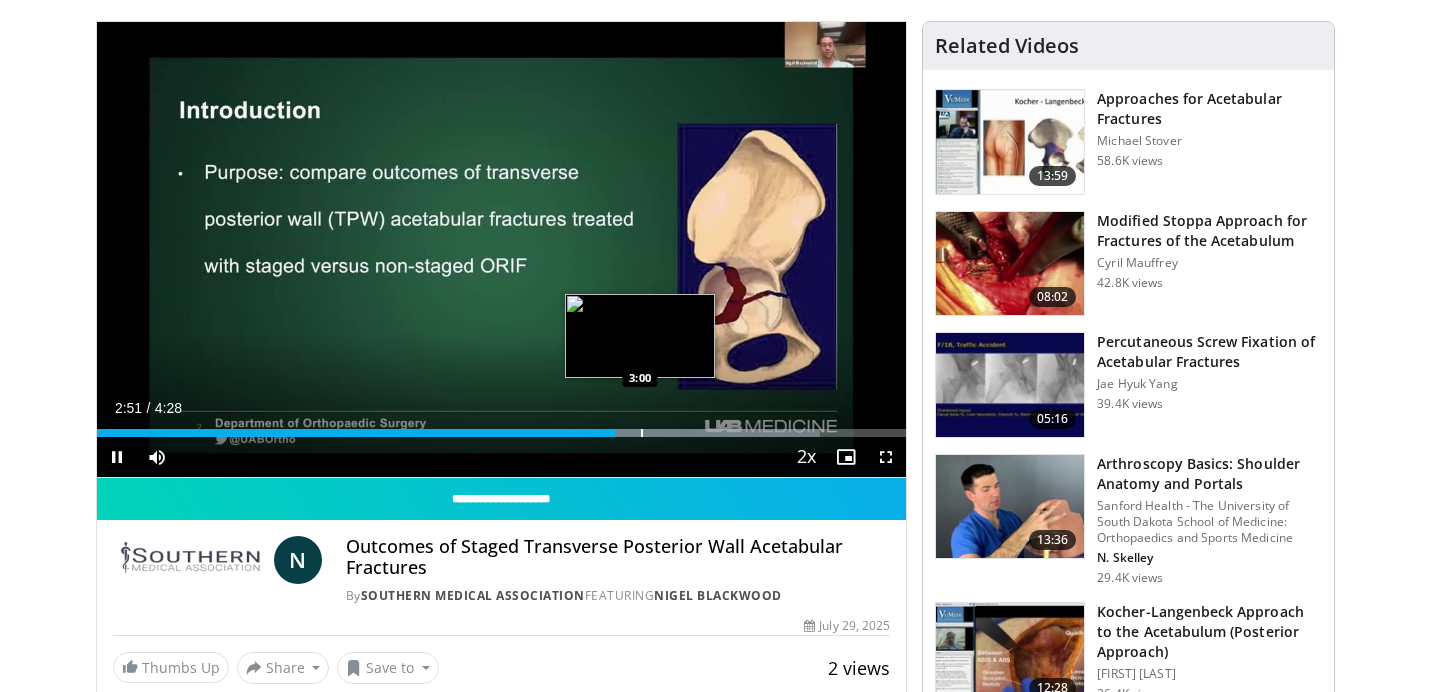 click at bounding box center (642, 433) 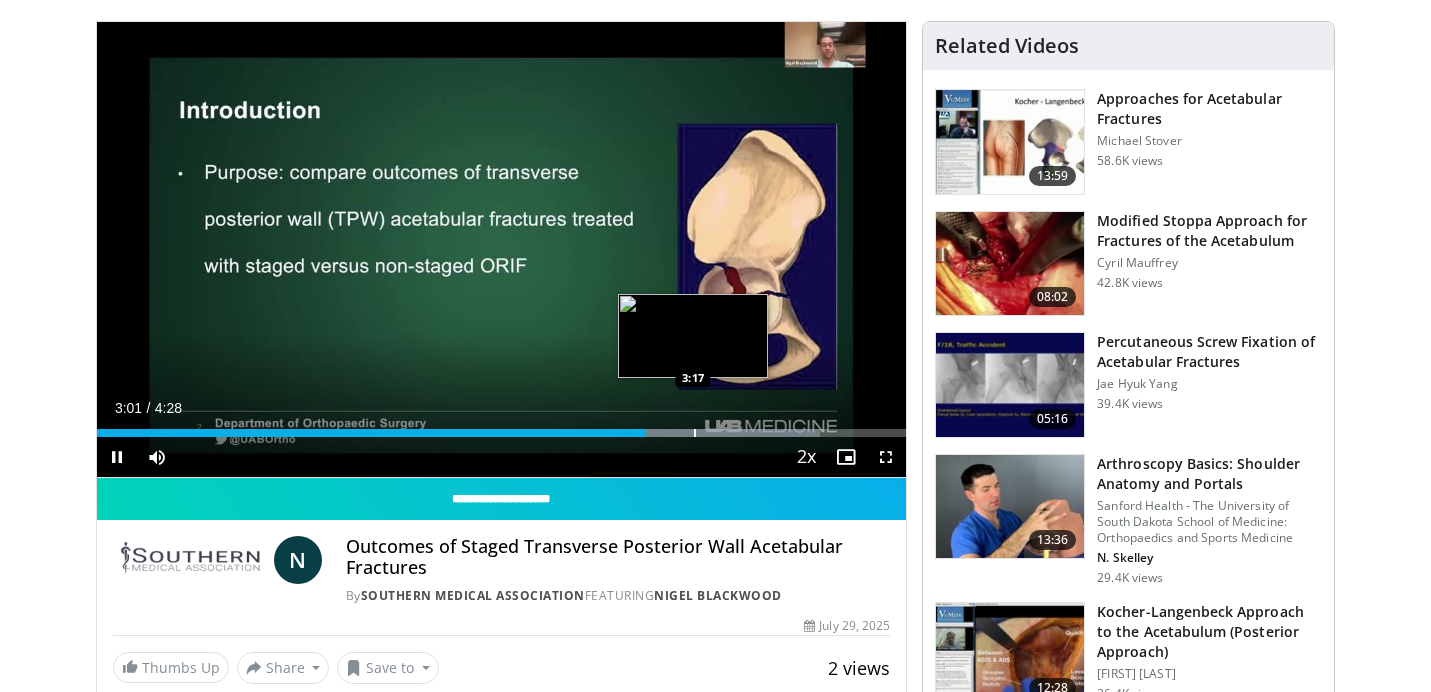 click at bounding box center [695, 433] 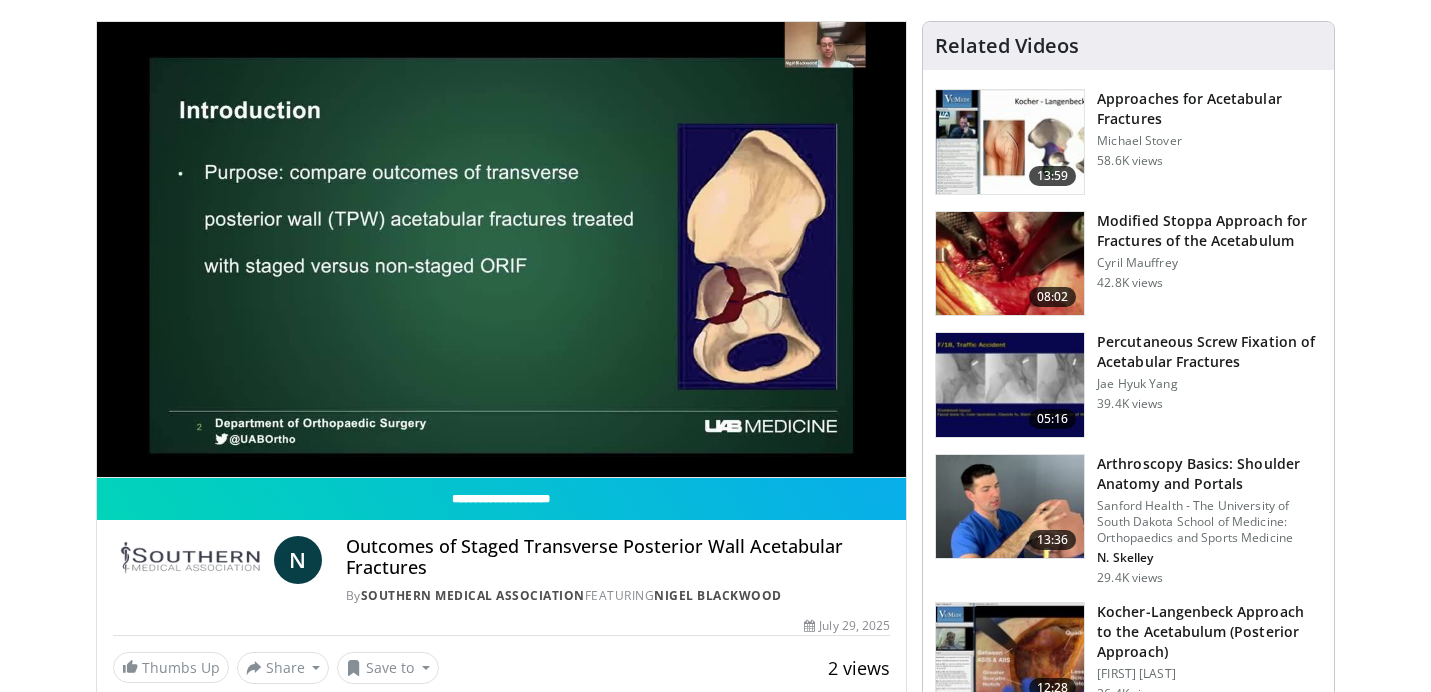 click on "**********" at bounding box center [502, 250] 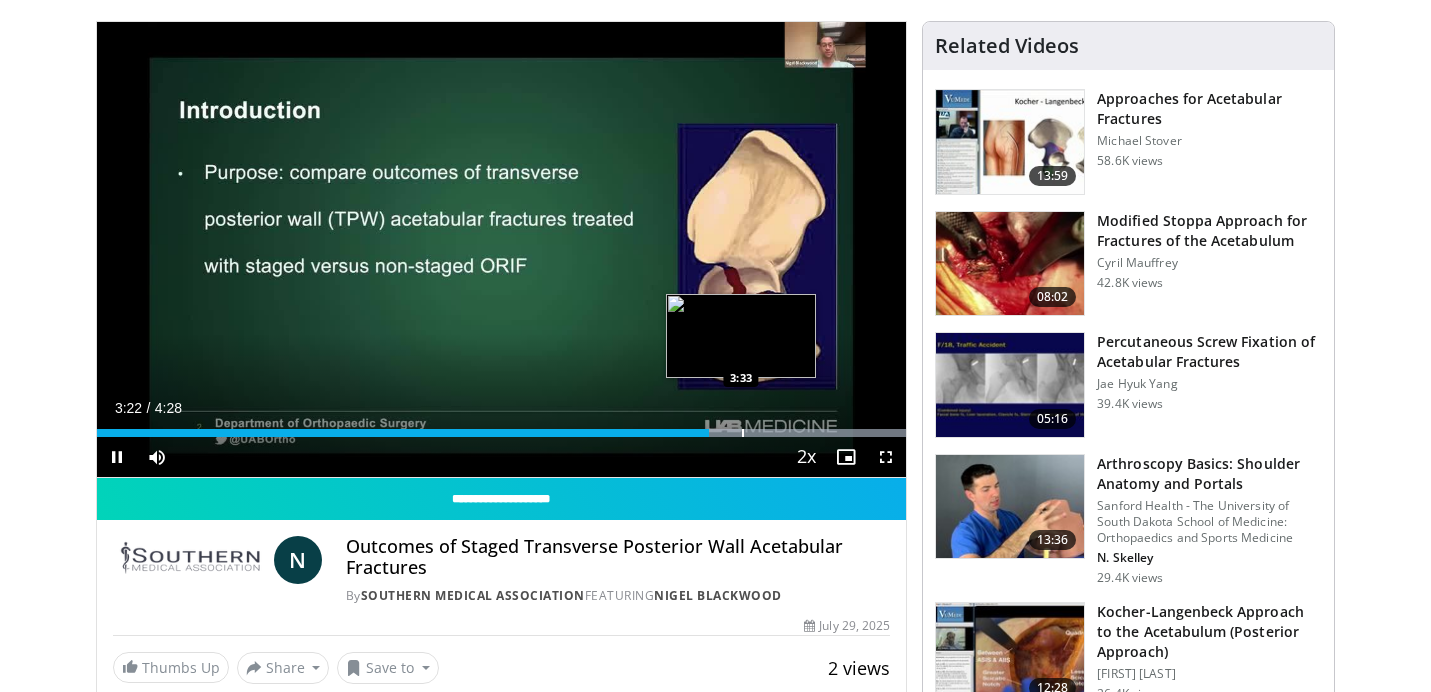 click at bounding box center (743, 433) 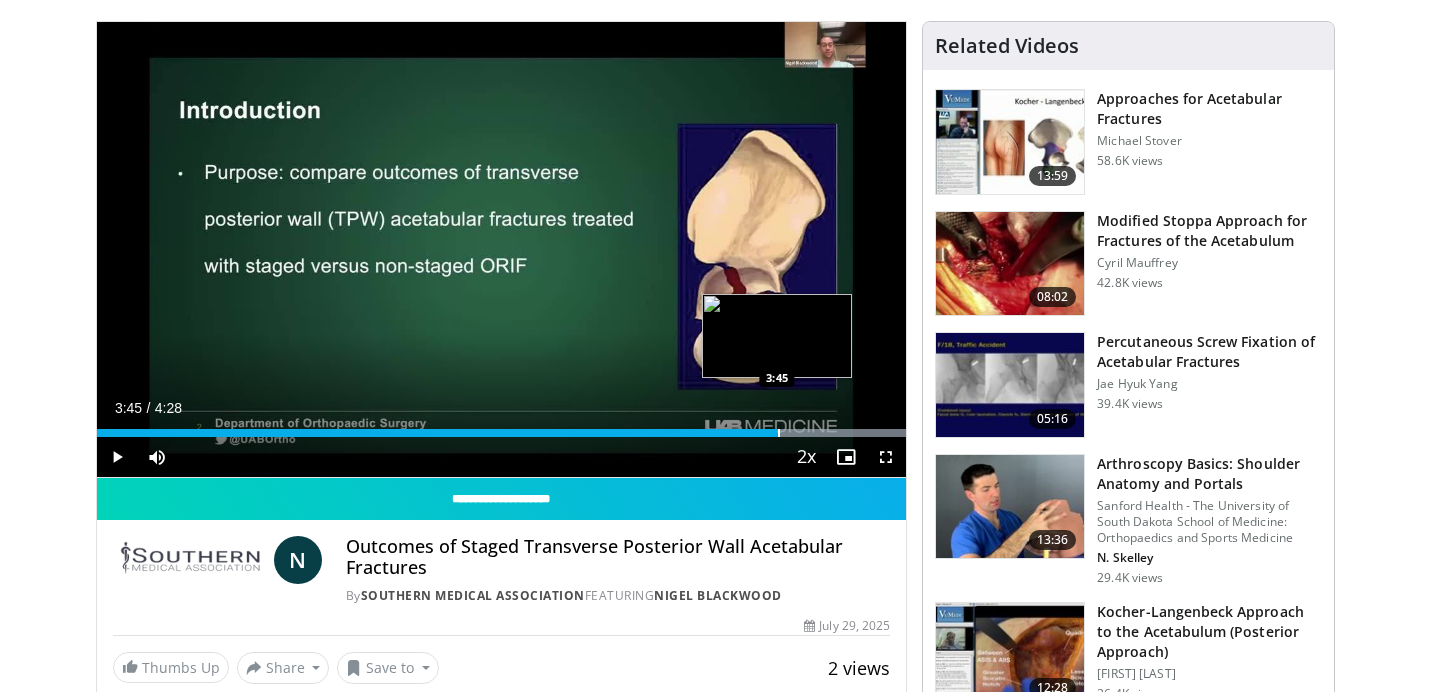 click at bounding box center (779, 433) 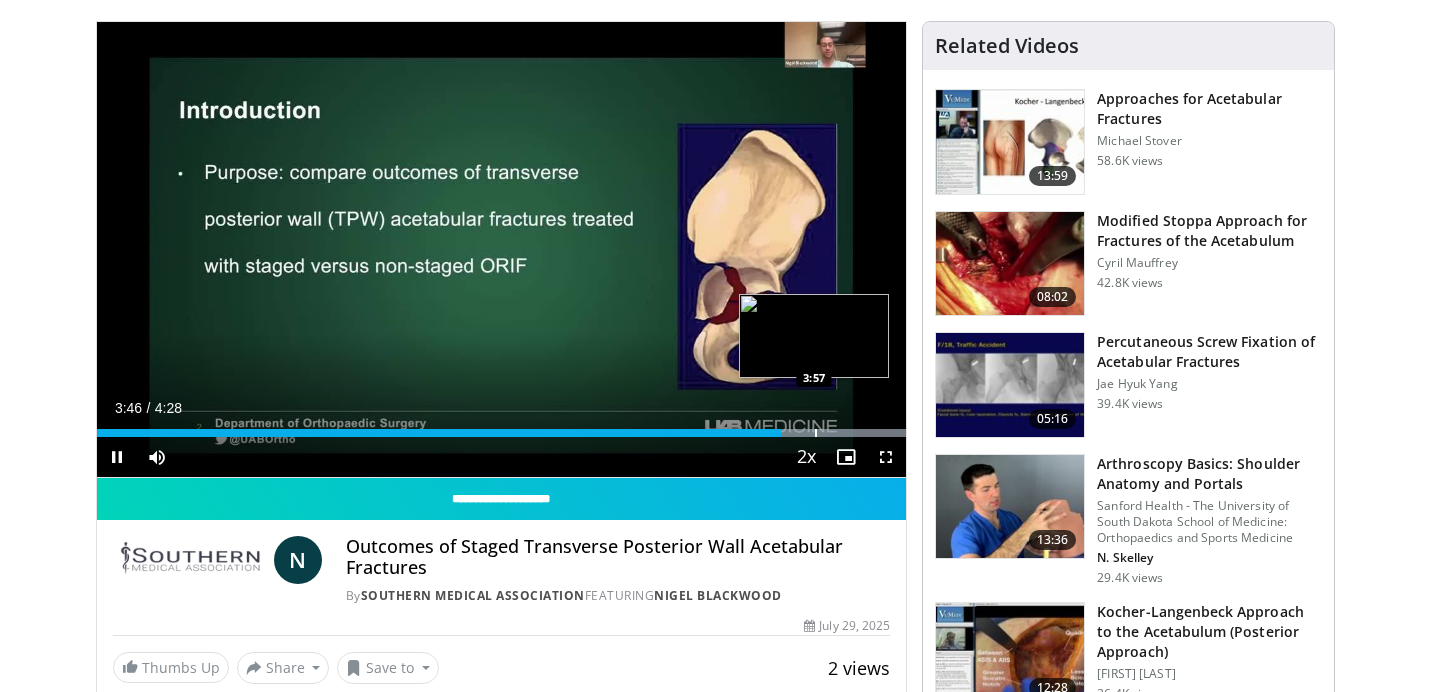 click at bounding box center (816, 433) 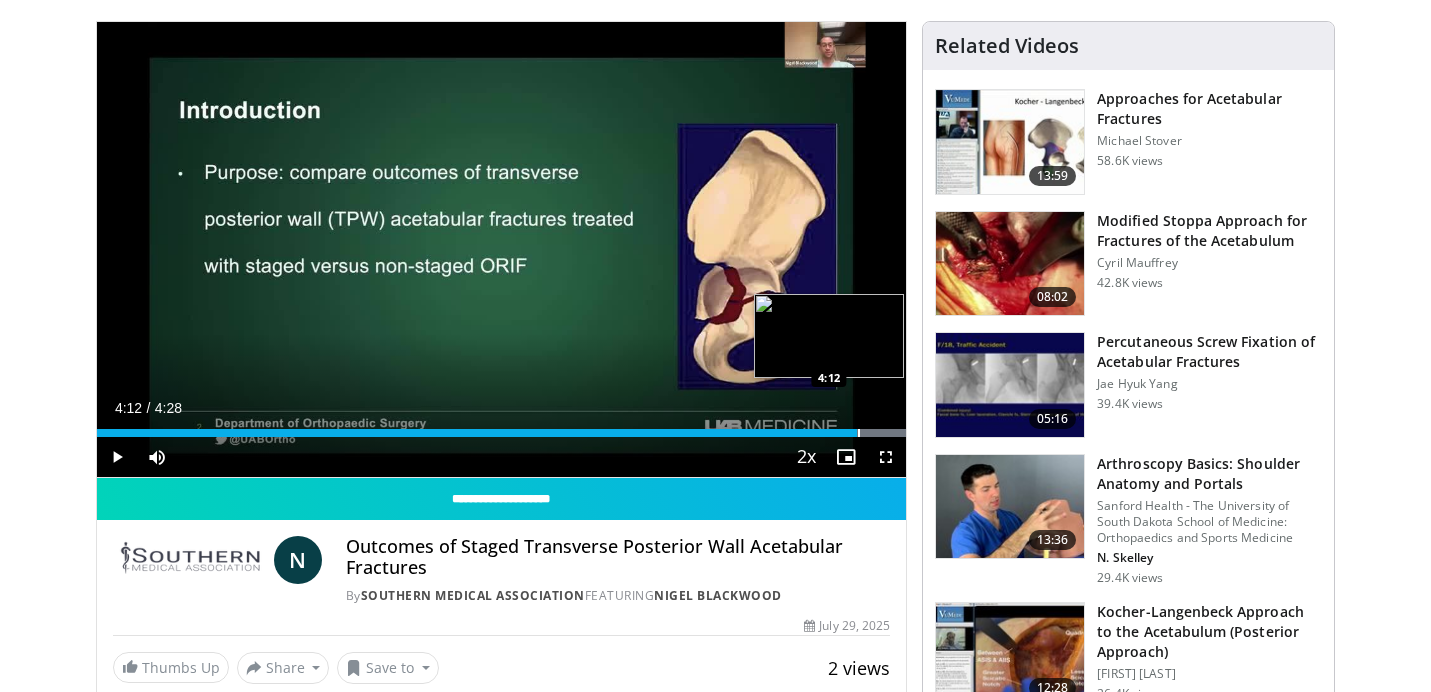 click at bounding box center [859, 433] 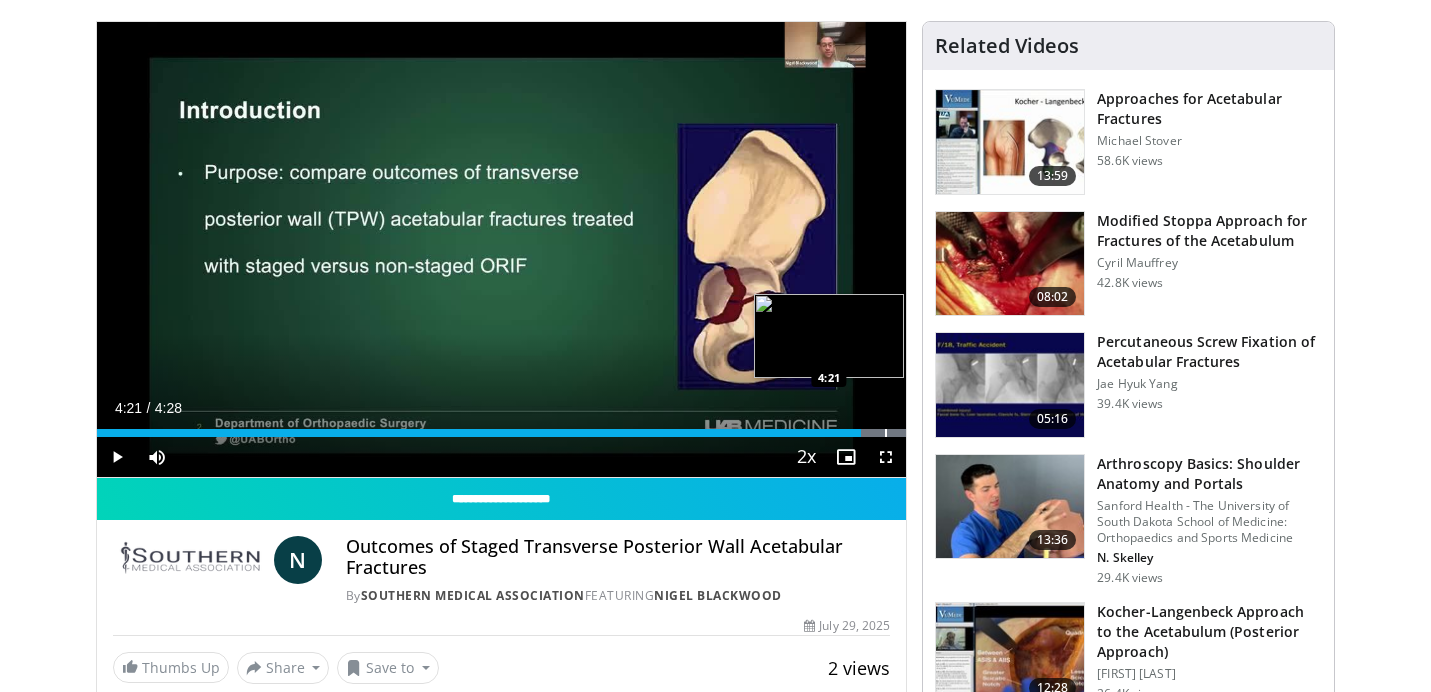 click at bounding box center [886, 433] 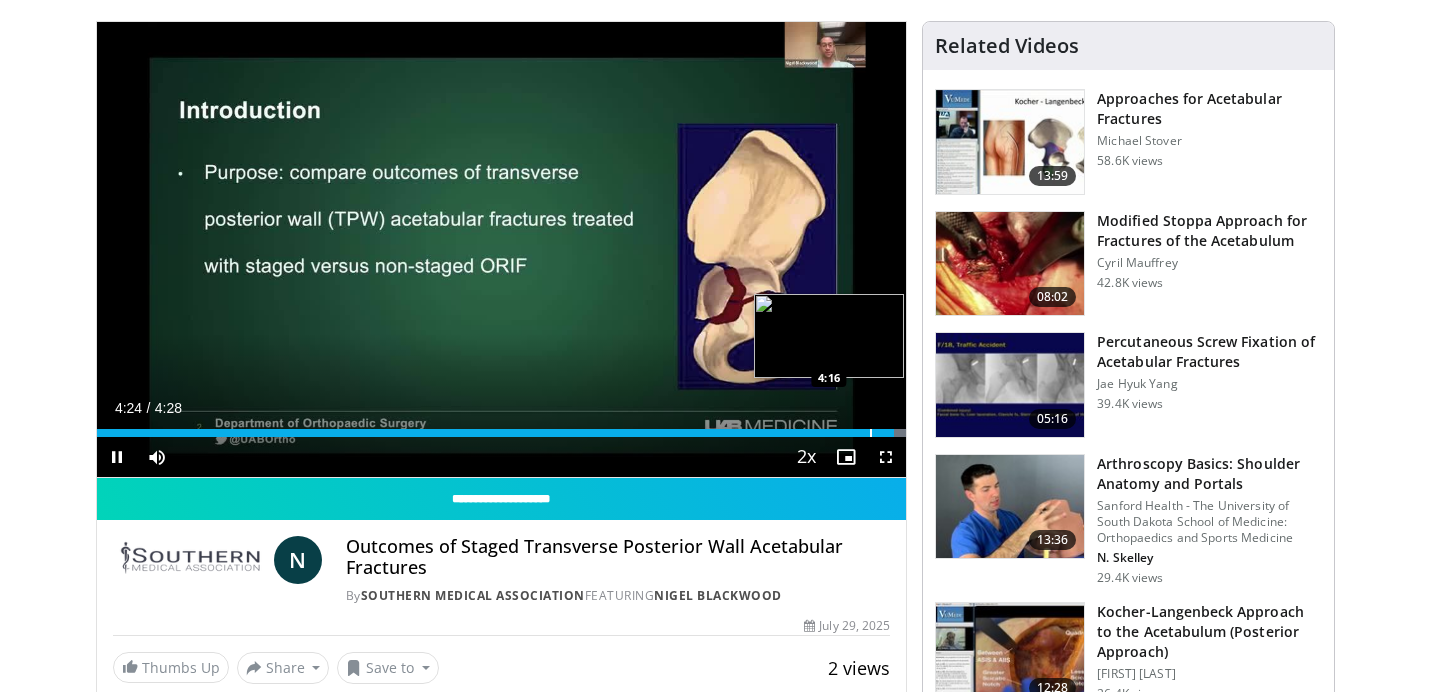 click at bounding box center [871, 433] 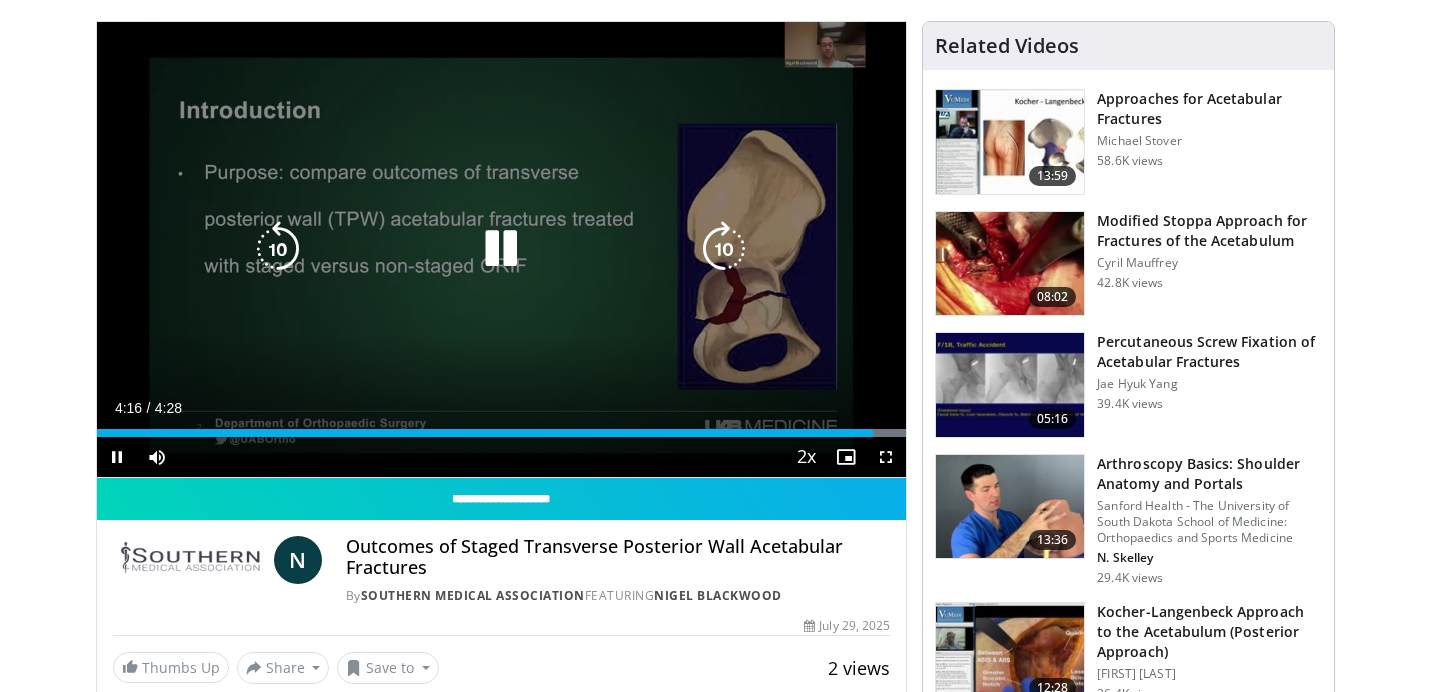 click on "10 seconds
Tap to unmute" at bounding box center [502, 249] 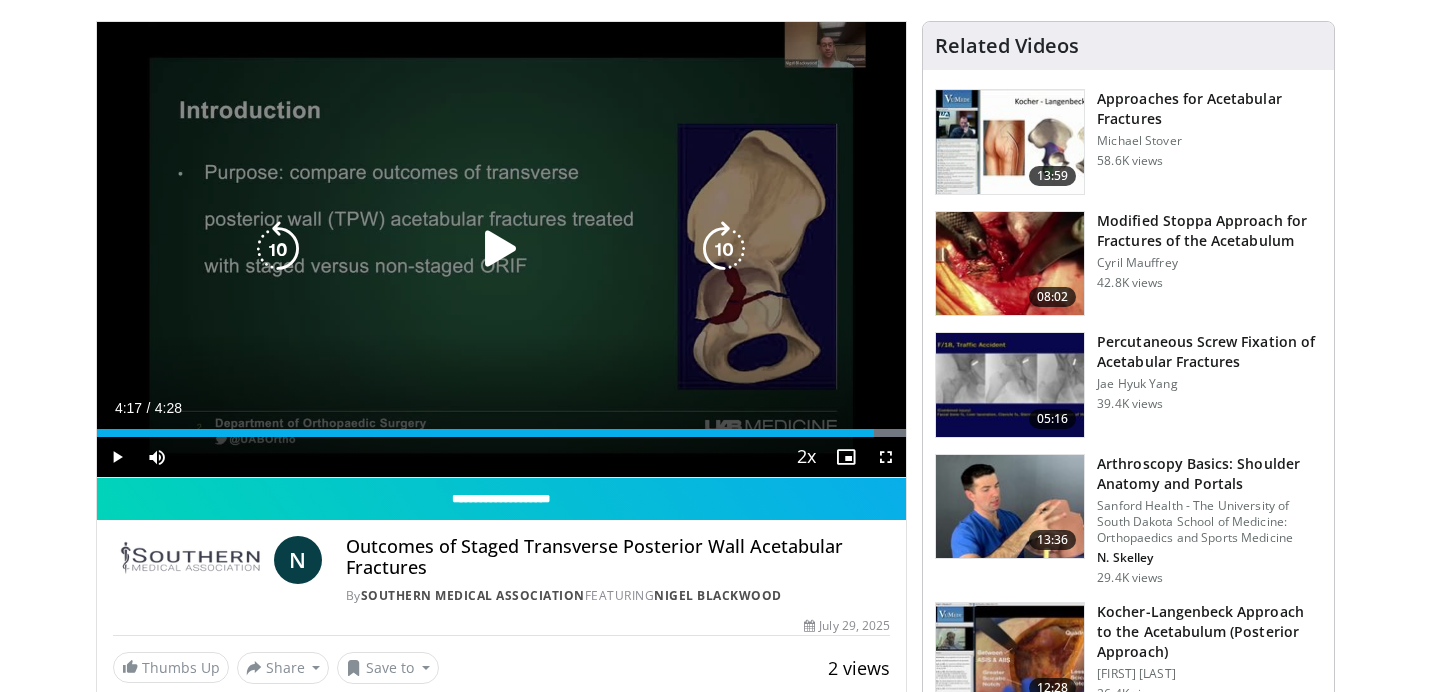 click at bounding box center (501, 249) 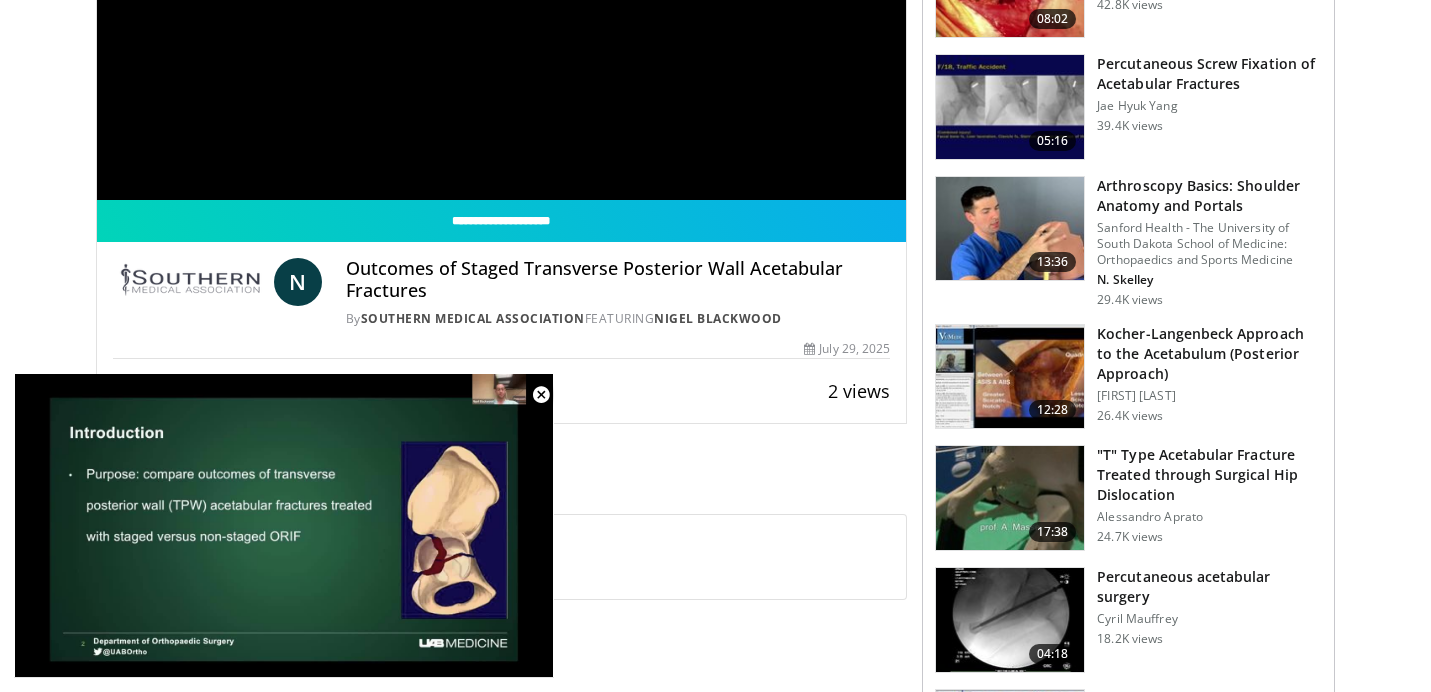 scroll, scrollTop: 523, scrollLeft: 0, axis: vertical 